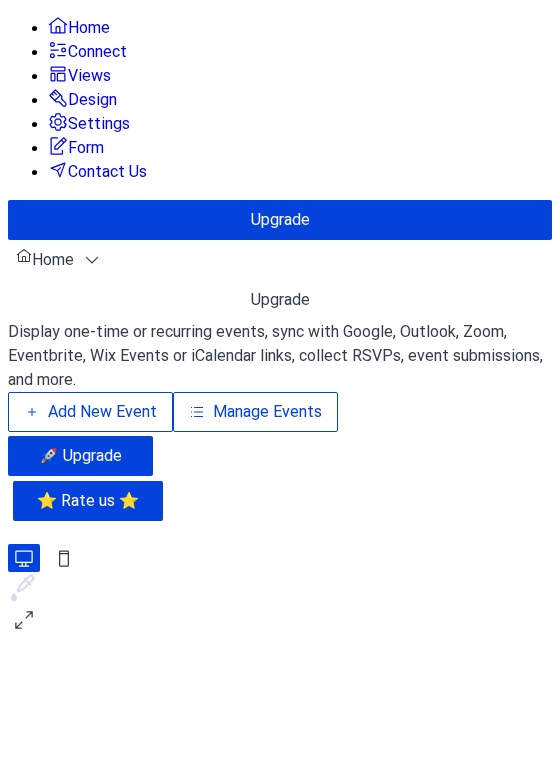 scroll, scrollTop: 0, scrollLeft: 0, axis: both 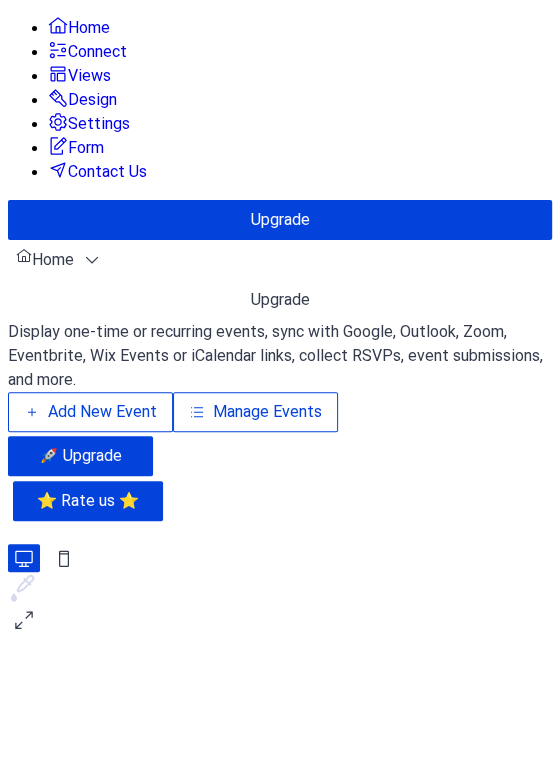 click on "Manage Events" at bounding box center [267, 412] 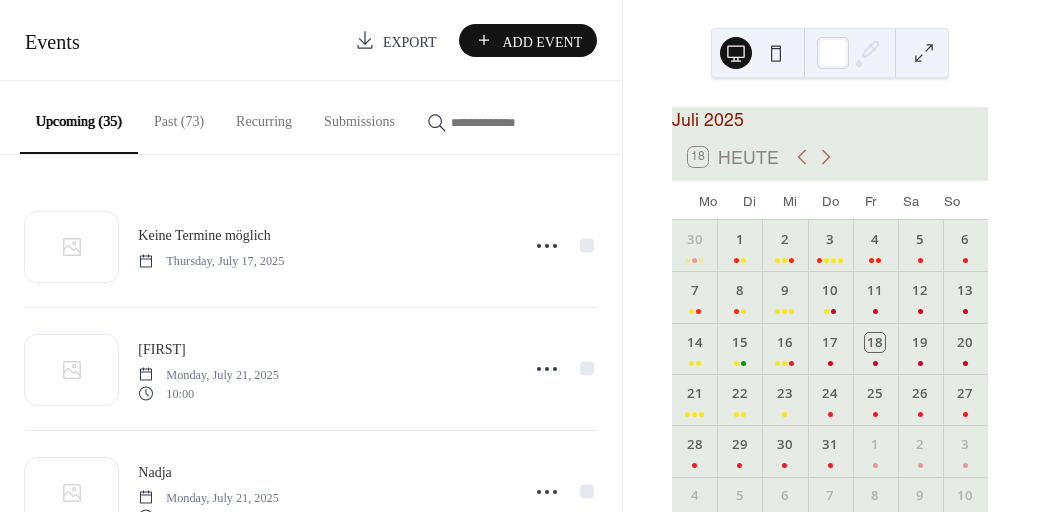 scroll, scrollTop: 0, scrollLeft: 0, axis: both 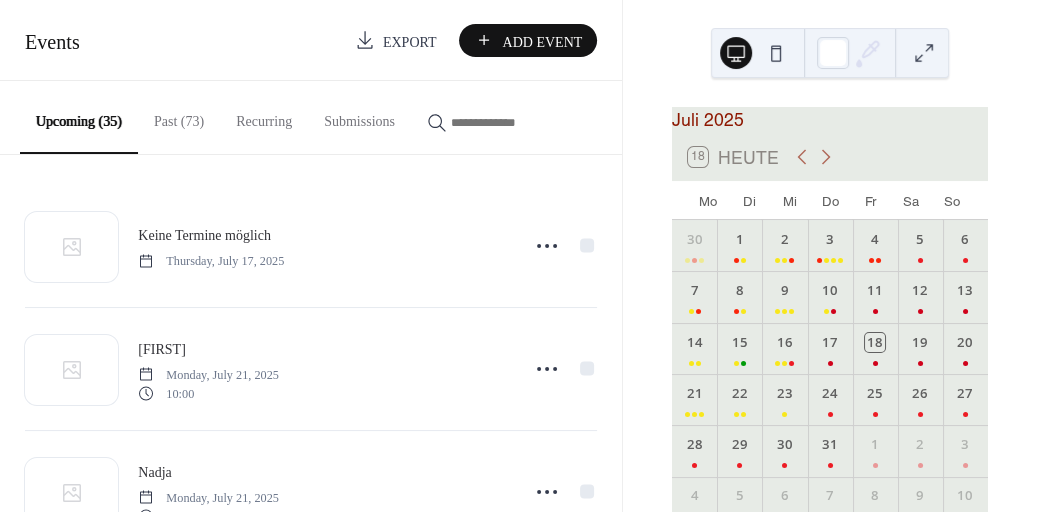 click at bounding box center (529, 121) 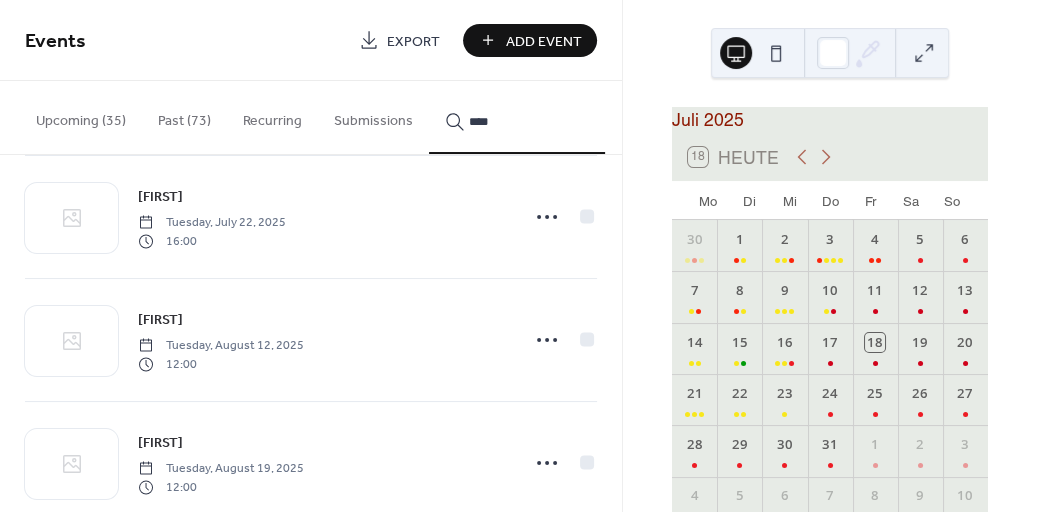 scroll, scrollTop: 765, scrollLeft: 0, axis: vertical 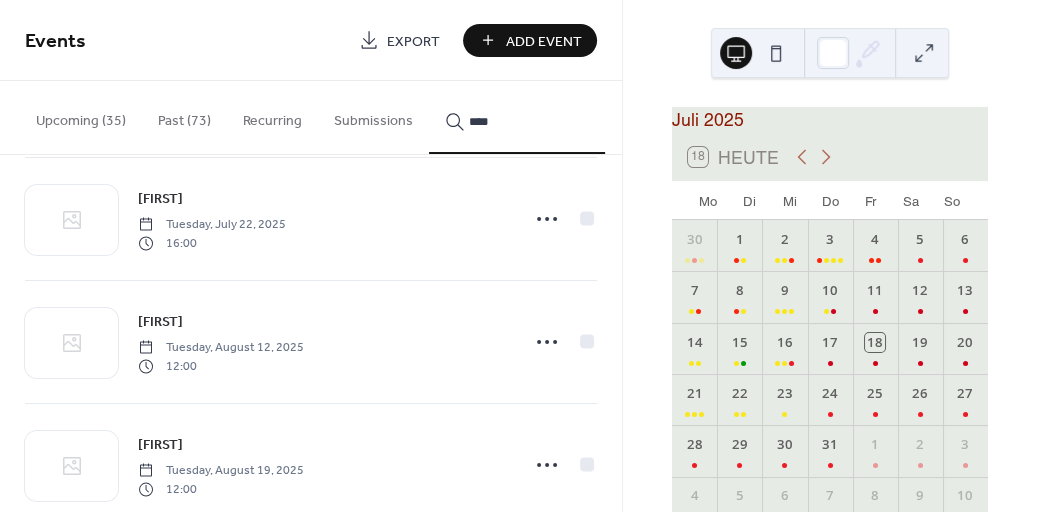 type on "****" 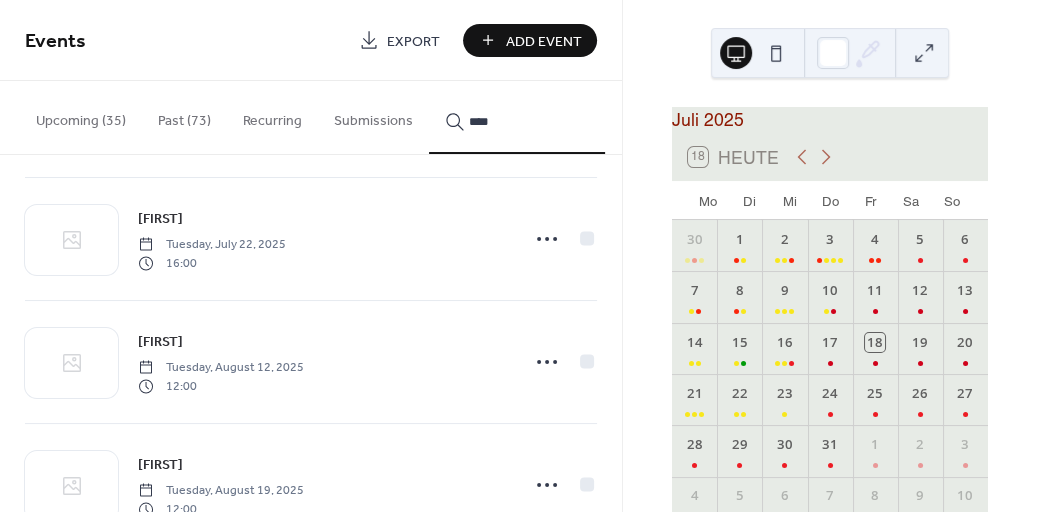 scroll, scrollTop: 744, scrollLeft: 0, axis: vertical 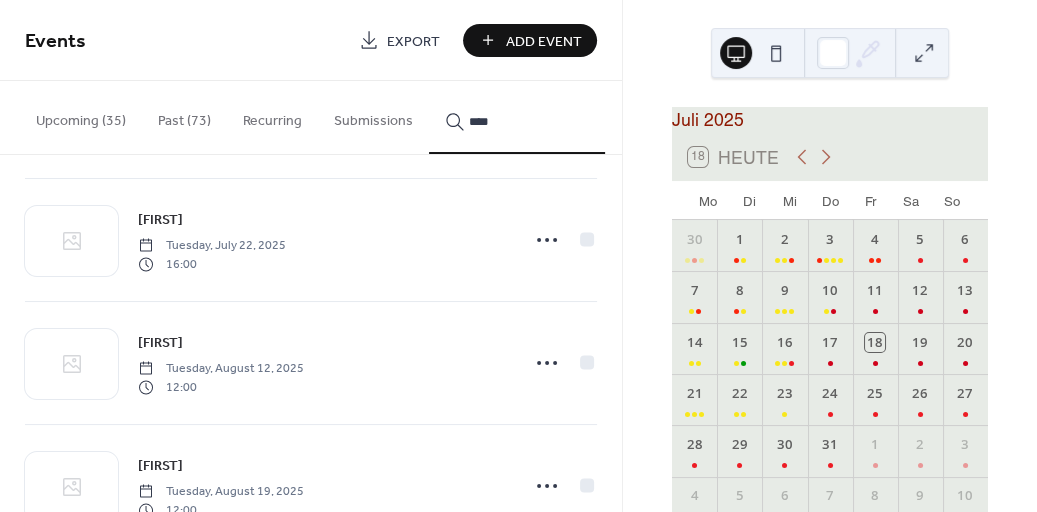 click 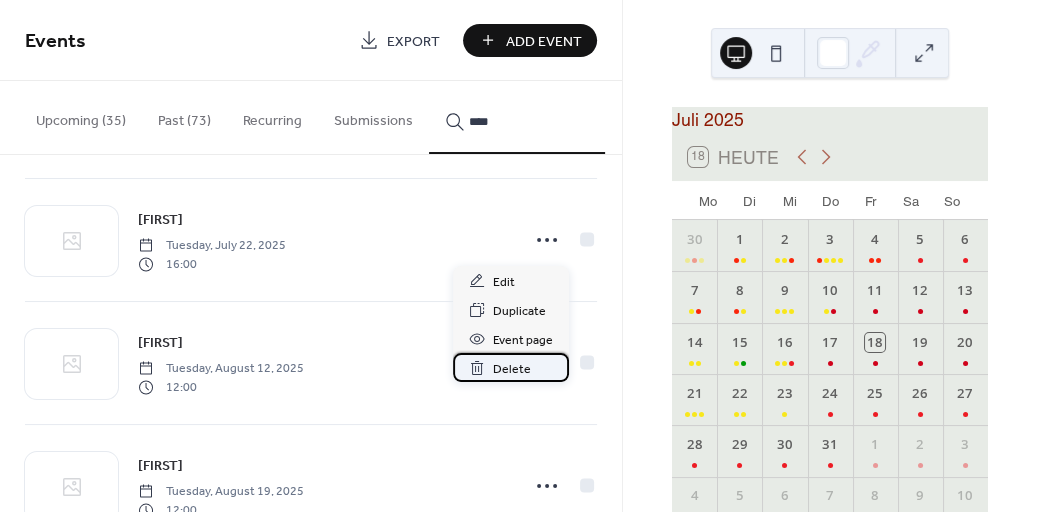 click on "Delete" at bounding box center (512, 369) 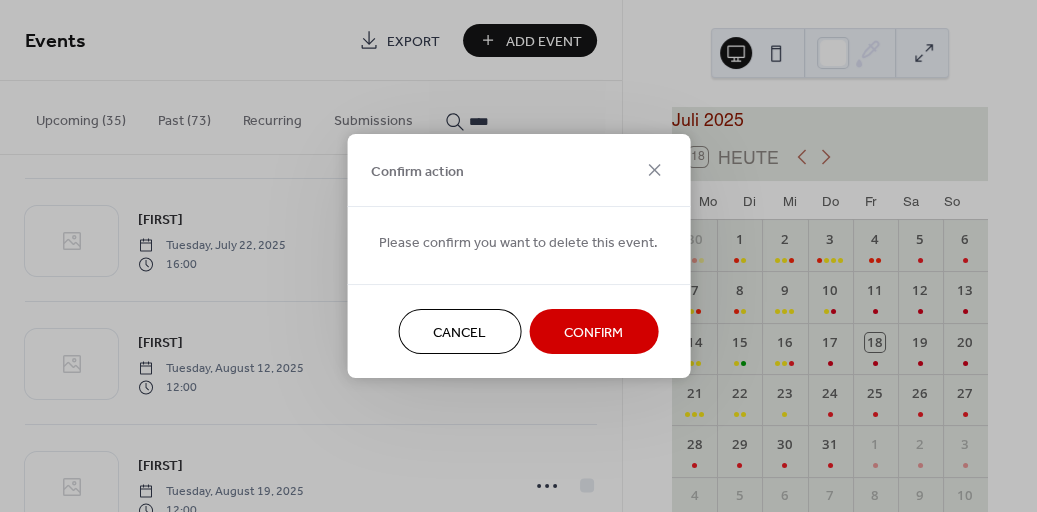 click on "Confirm" at bounding box center [593, 333] 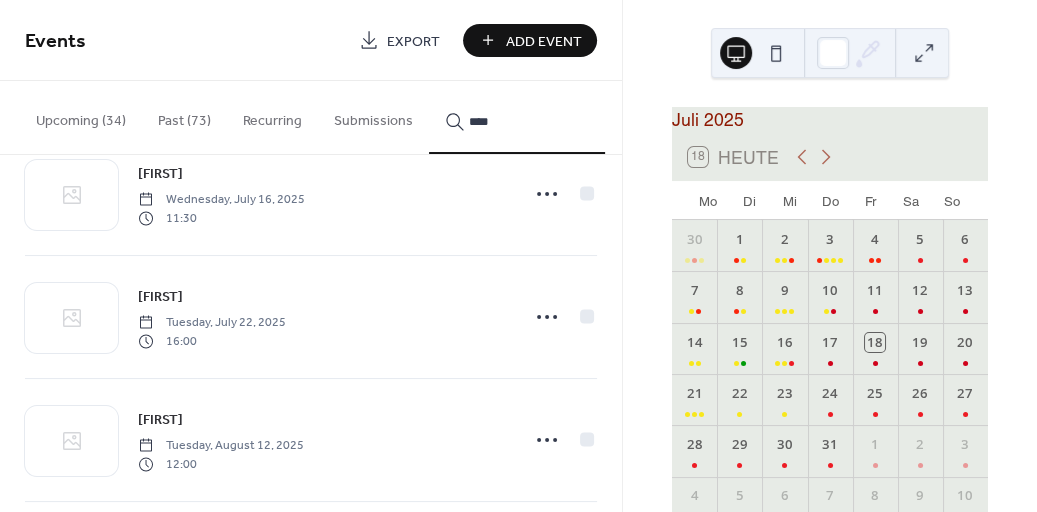 scroll, scrollTop: 658, scrollLeft: 0, axis: vertical 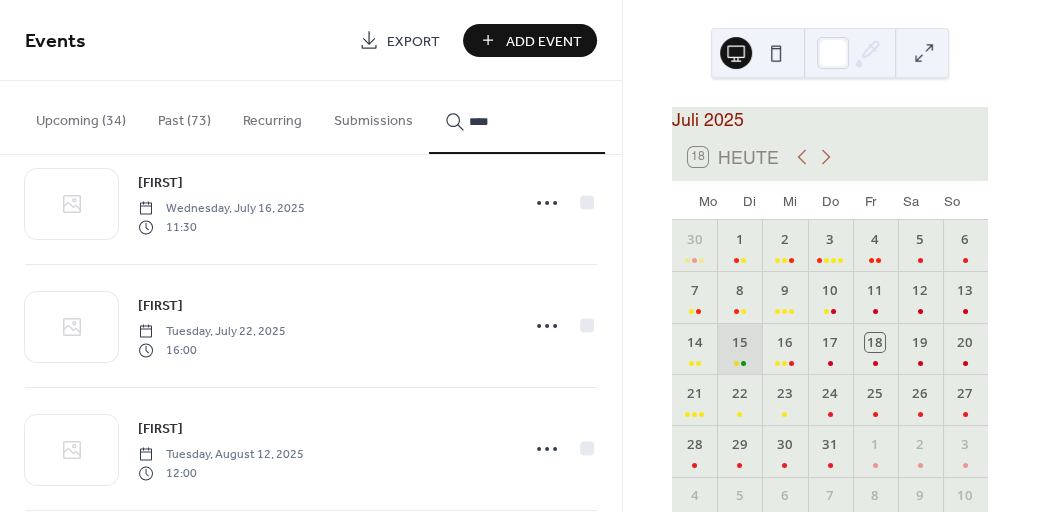 click on "15" at bounding box center [739, 348] 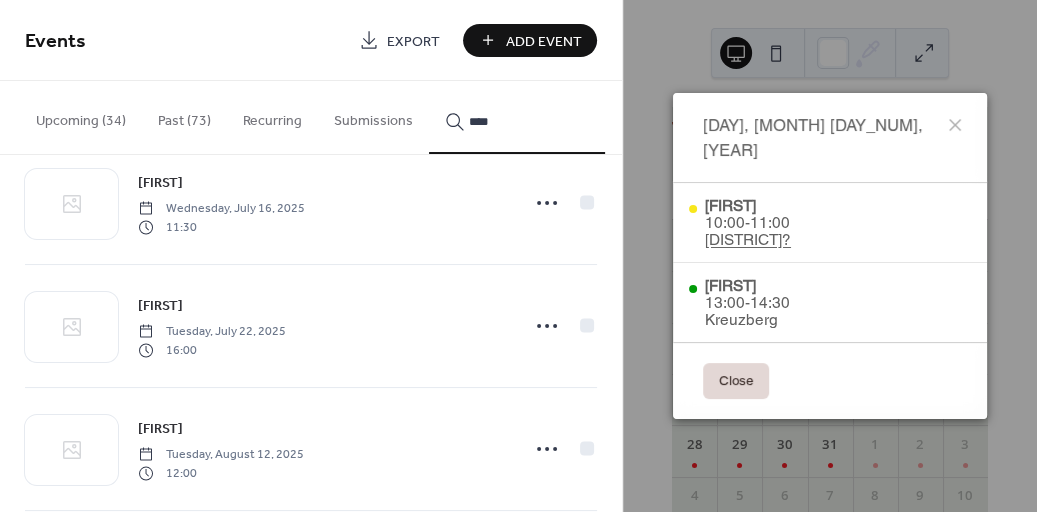 click on "[DAY], [MONTH] [DAY_NUM], [YEAR] [FIRST] [TIME] - [TIME] [LOCATION]? [FIRST] [TIME] - [TIME] [LOCATION] Close" at bounding box center (830, 256) 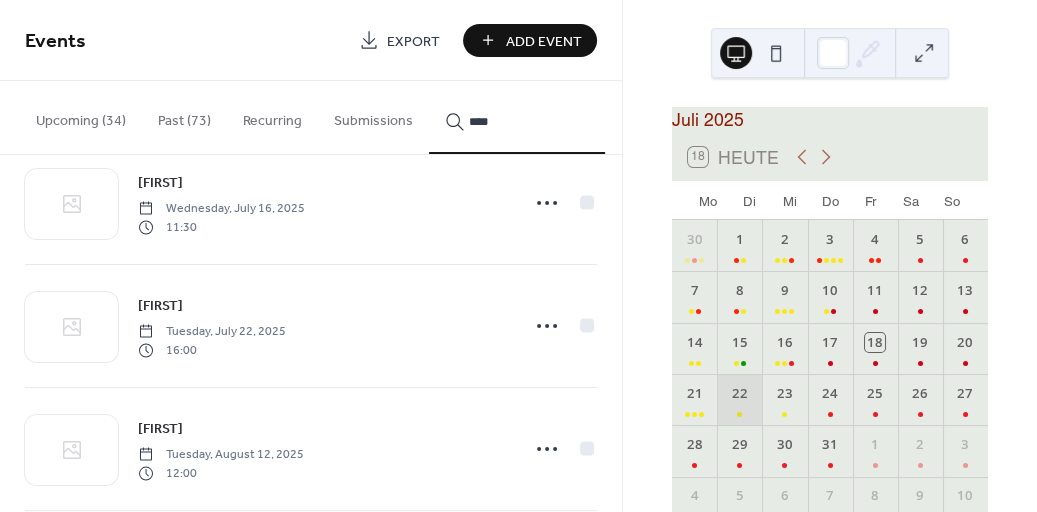 click on "22" at bounding box center (739, 399) 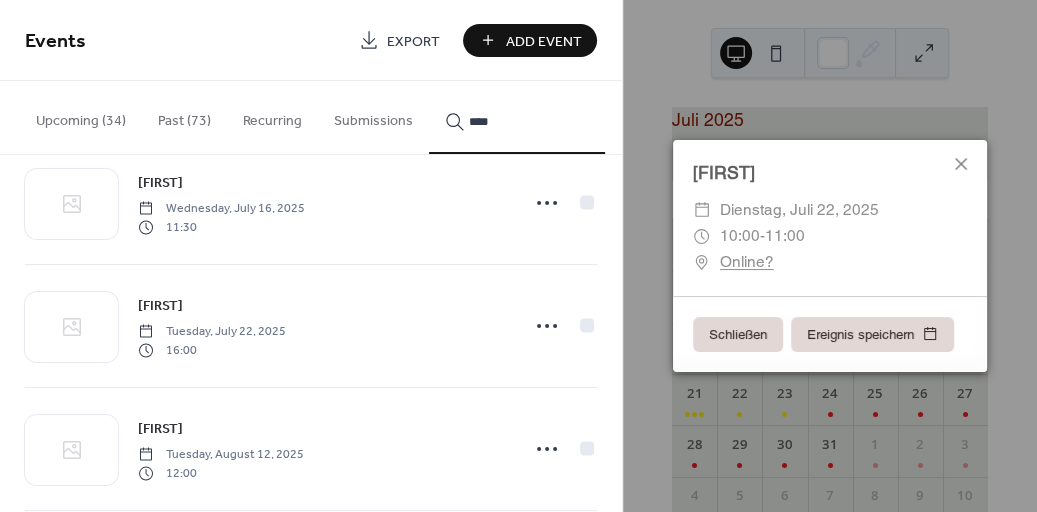 click on "Schließen" at bounding box center (738, 335) 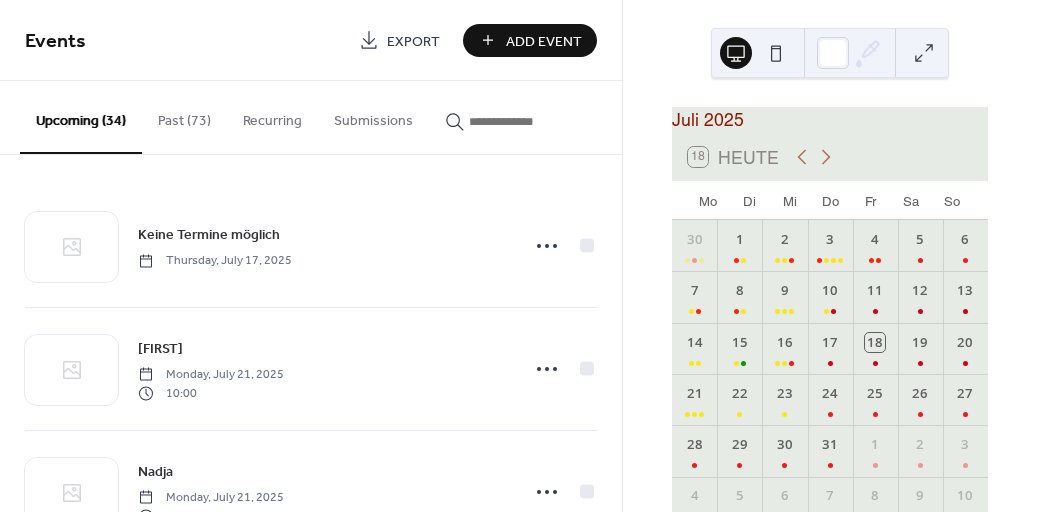 scroll, scrollTop: 0, scrollLeft: 0, axis: both 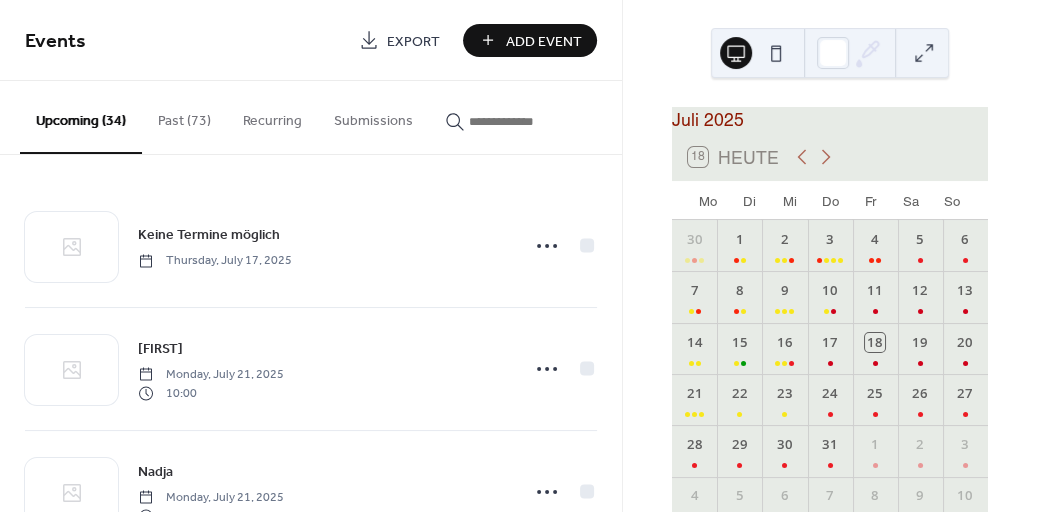 click at bounding box center [529, 121] 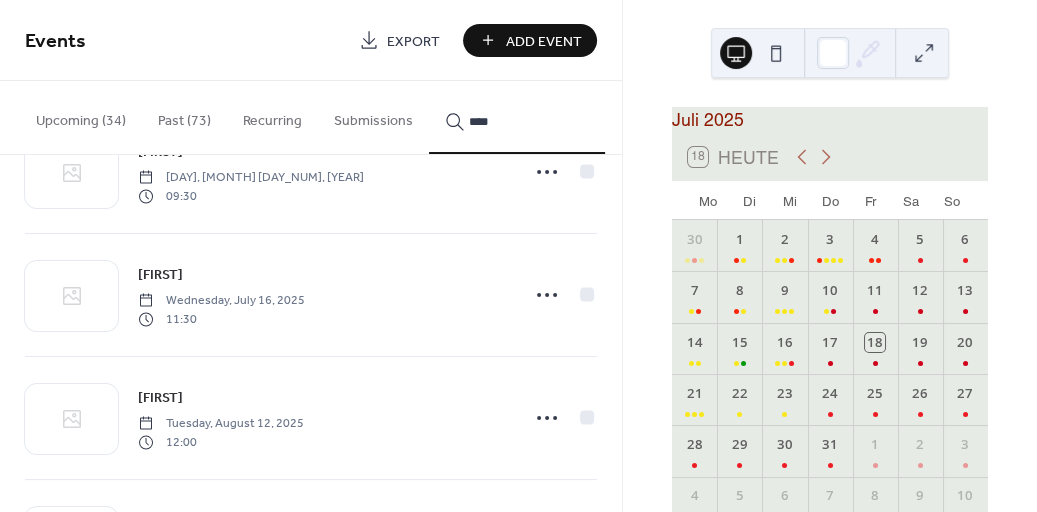 scroll, scrollTop: 582, scrollLeft: 0, axis: vertical 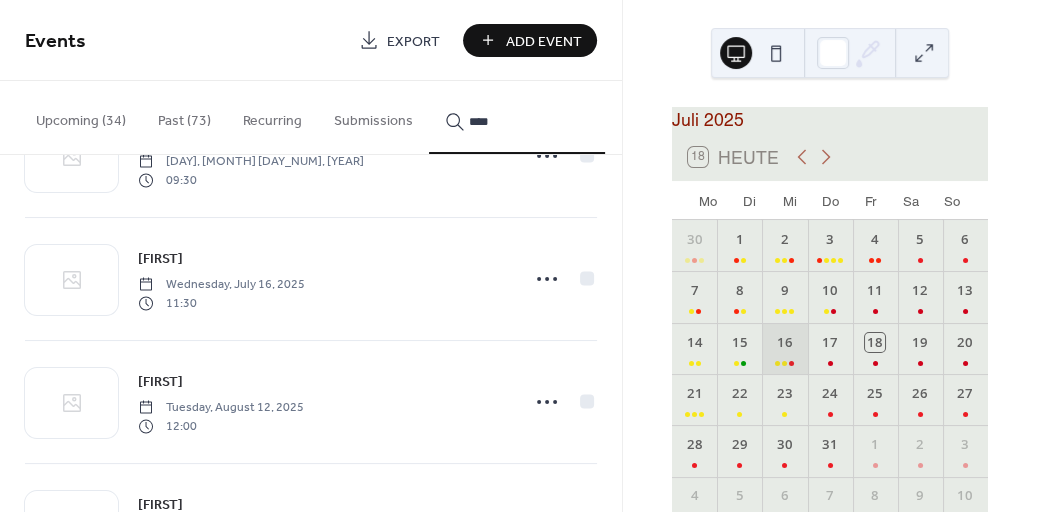 type on "****" 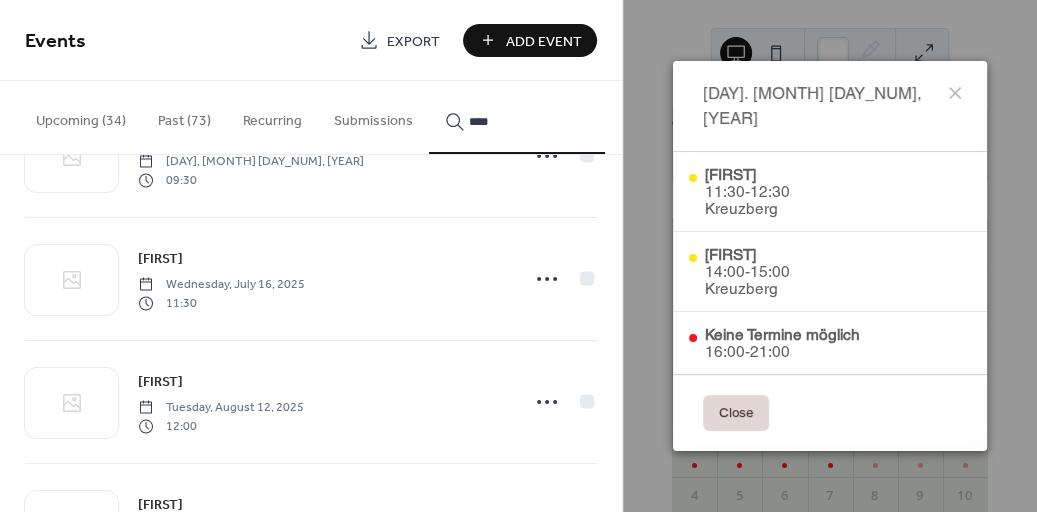 click 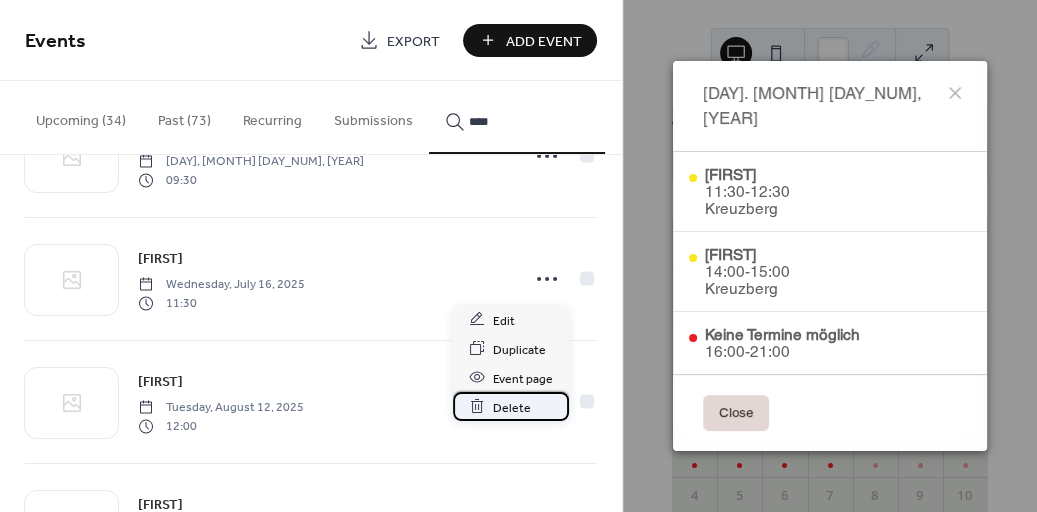 click on "Delete" at bounding box center [512, 407] 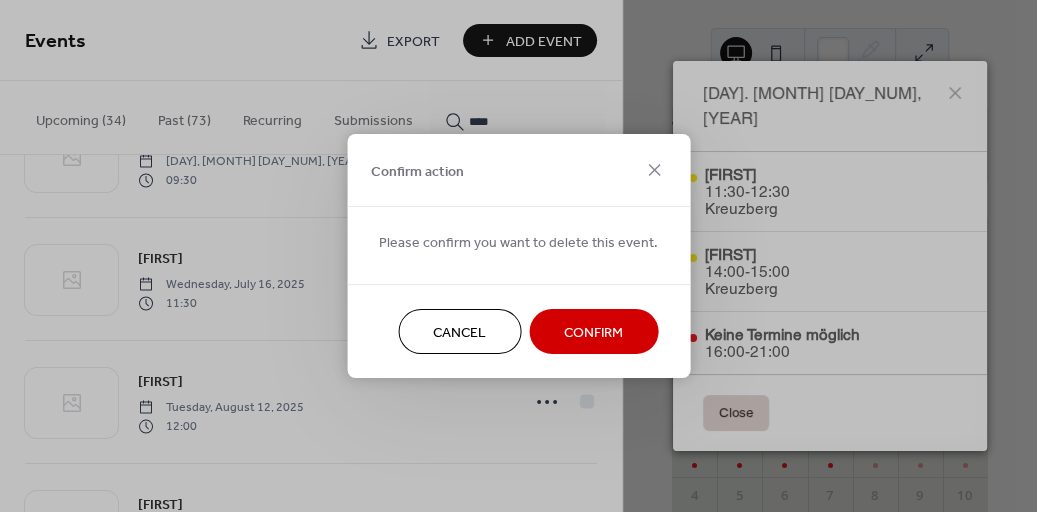 click on "Confirm" at bounding box center [593, 333] 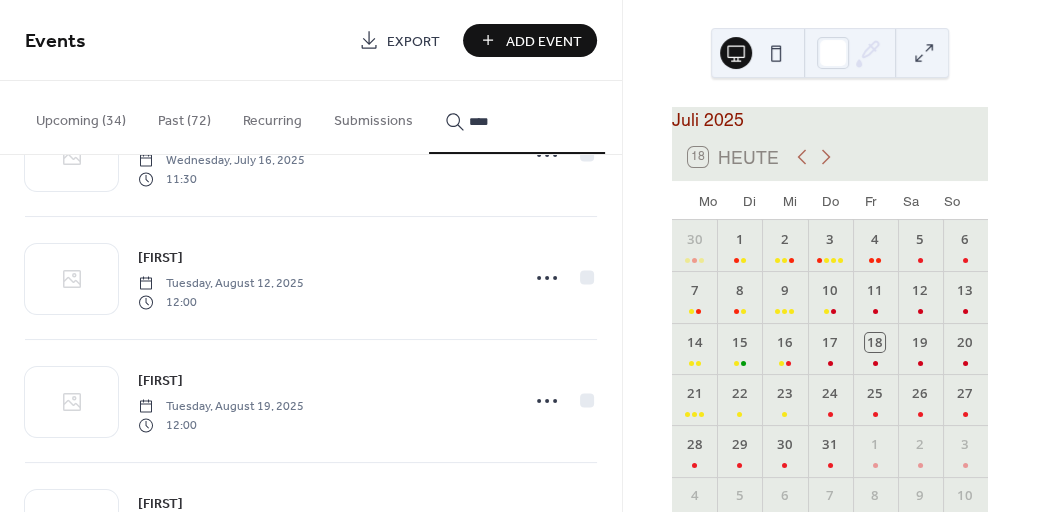 scroll, scrollTop: 810, scrollLeft: 0, axis: vertical 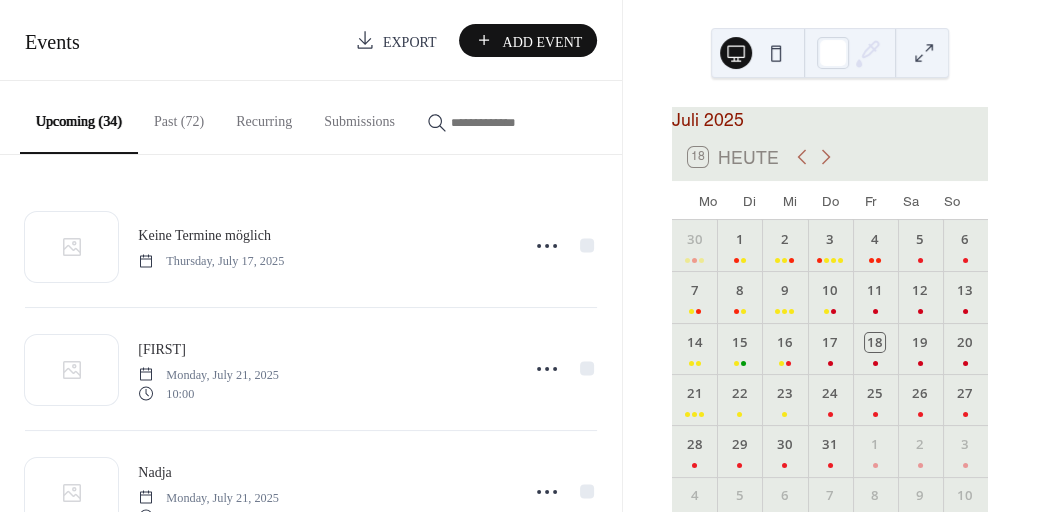 click at bounding box center [511, 122] 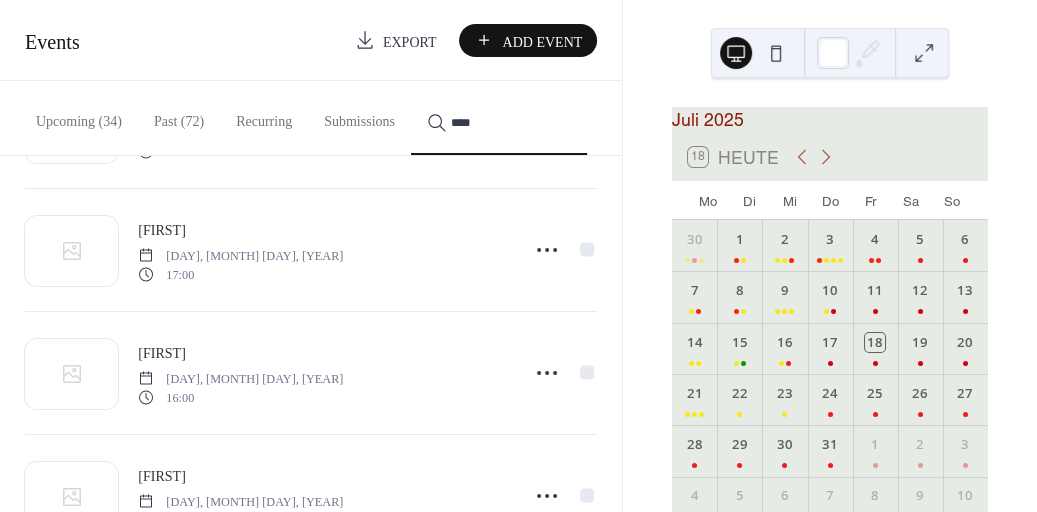 scroll, scrollTop: 216, scrollLeft: 0, axis: vertical 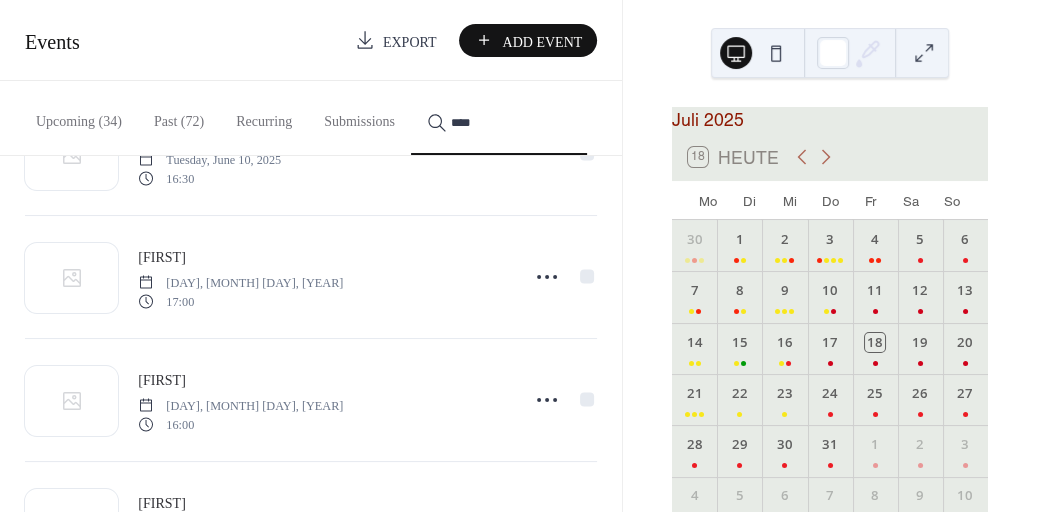 click on "****" at bounding box center (511, 122) 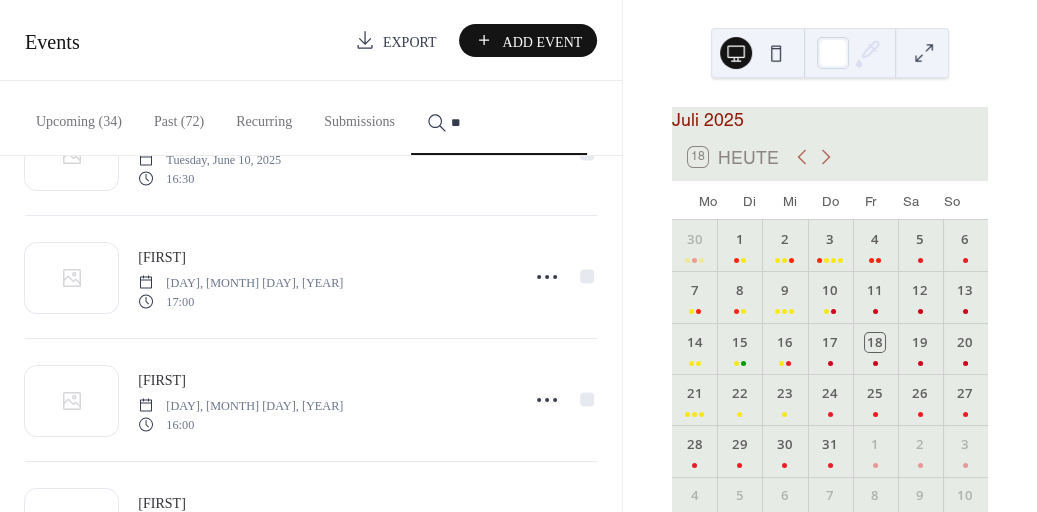 type on "*" 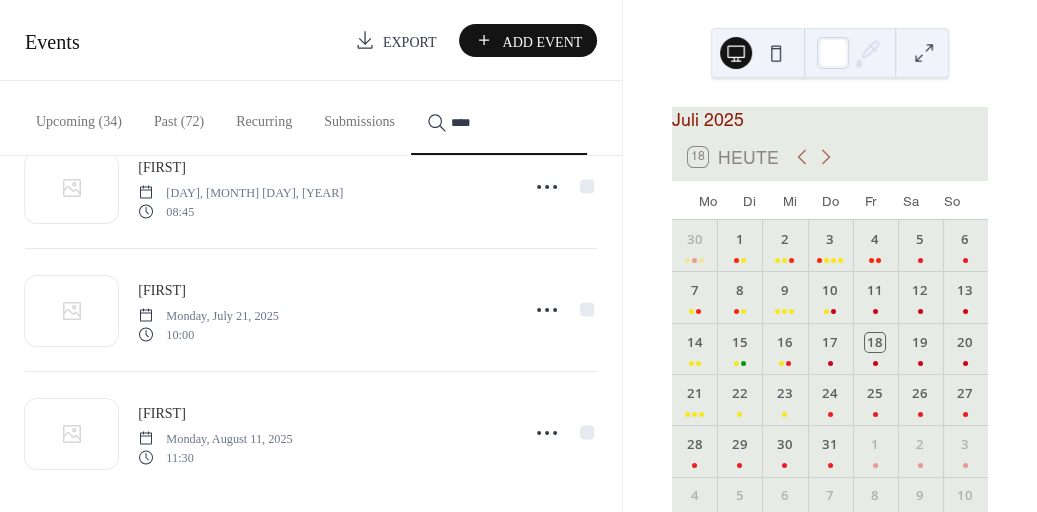 scroll, scrollTop: 319, scrollLeft: 0, axis: vertical 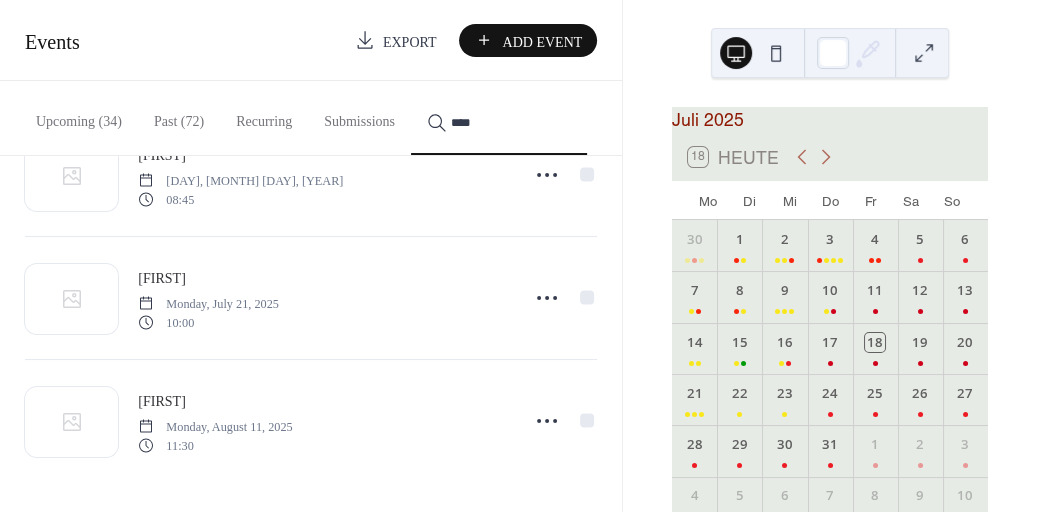 type on "****" 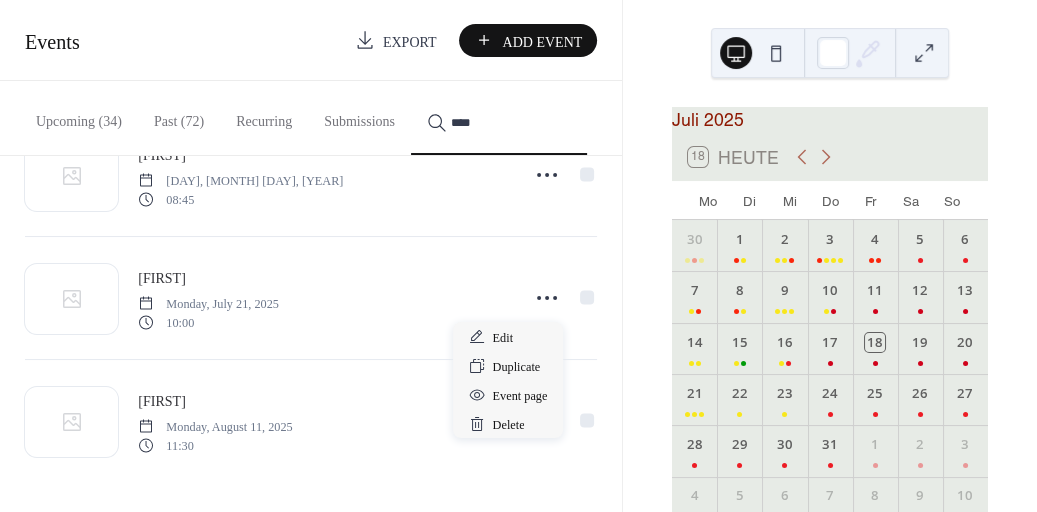 click on "Sebastian Monday, July 21, 2025 10:00" at bounding box center (322, 298) 